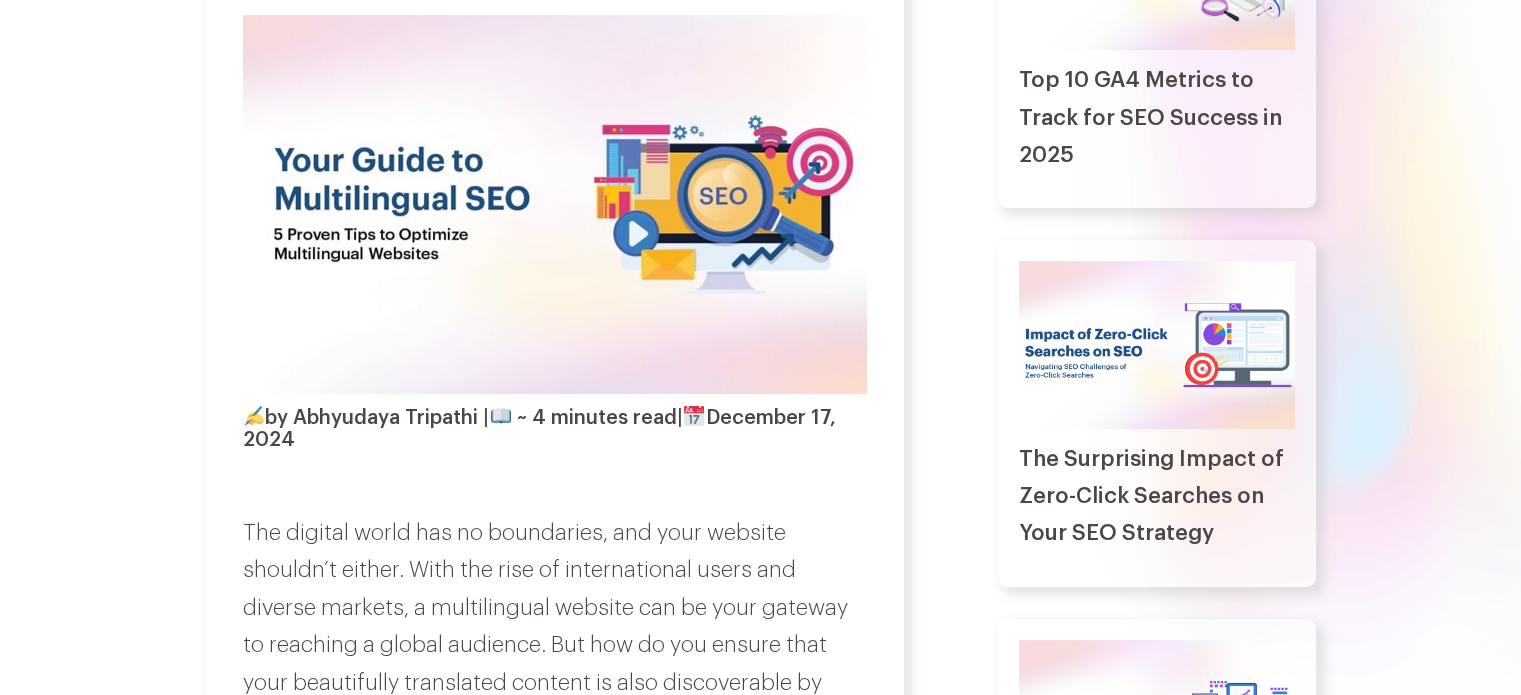 scroll, scrollTop: 500, scrollLeft: 0, axis: vertical 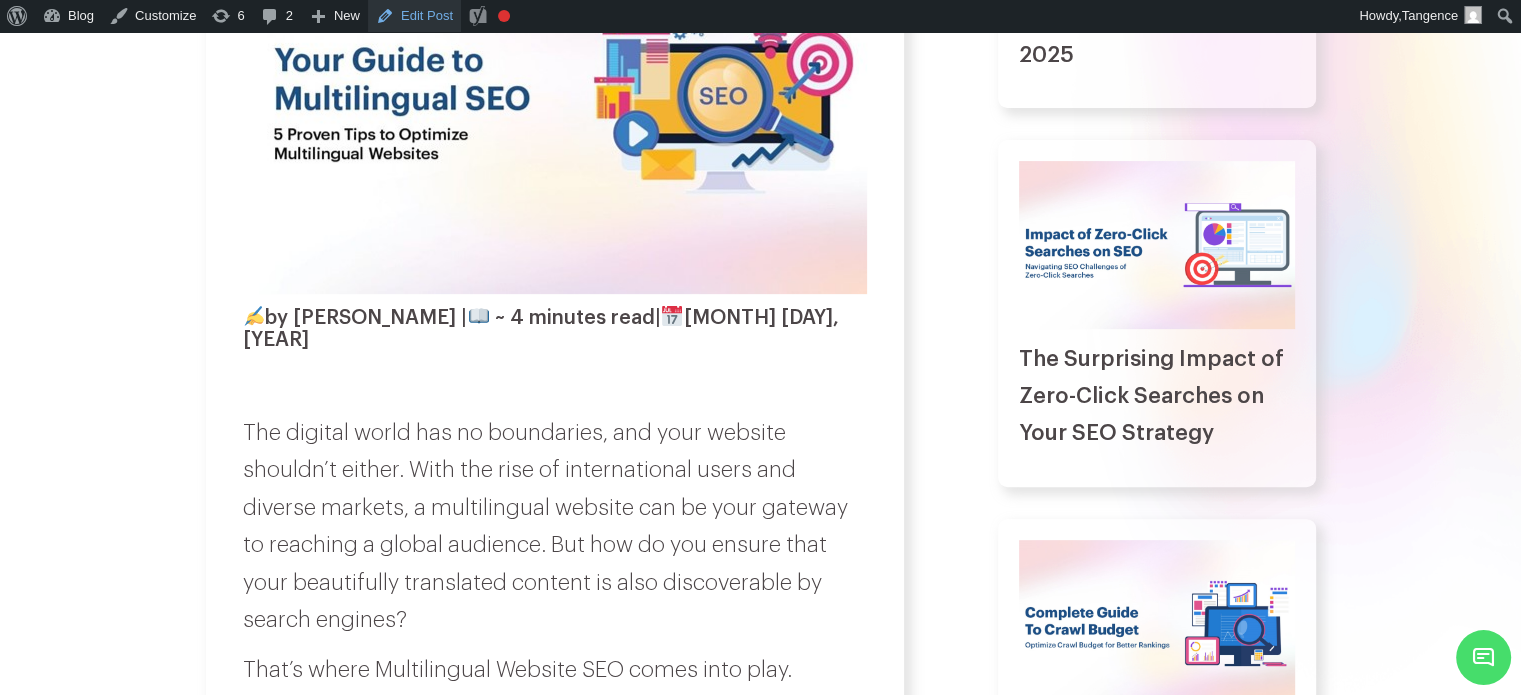 click on "Edit Post" at bounding box center [414, 16] 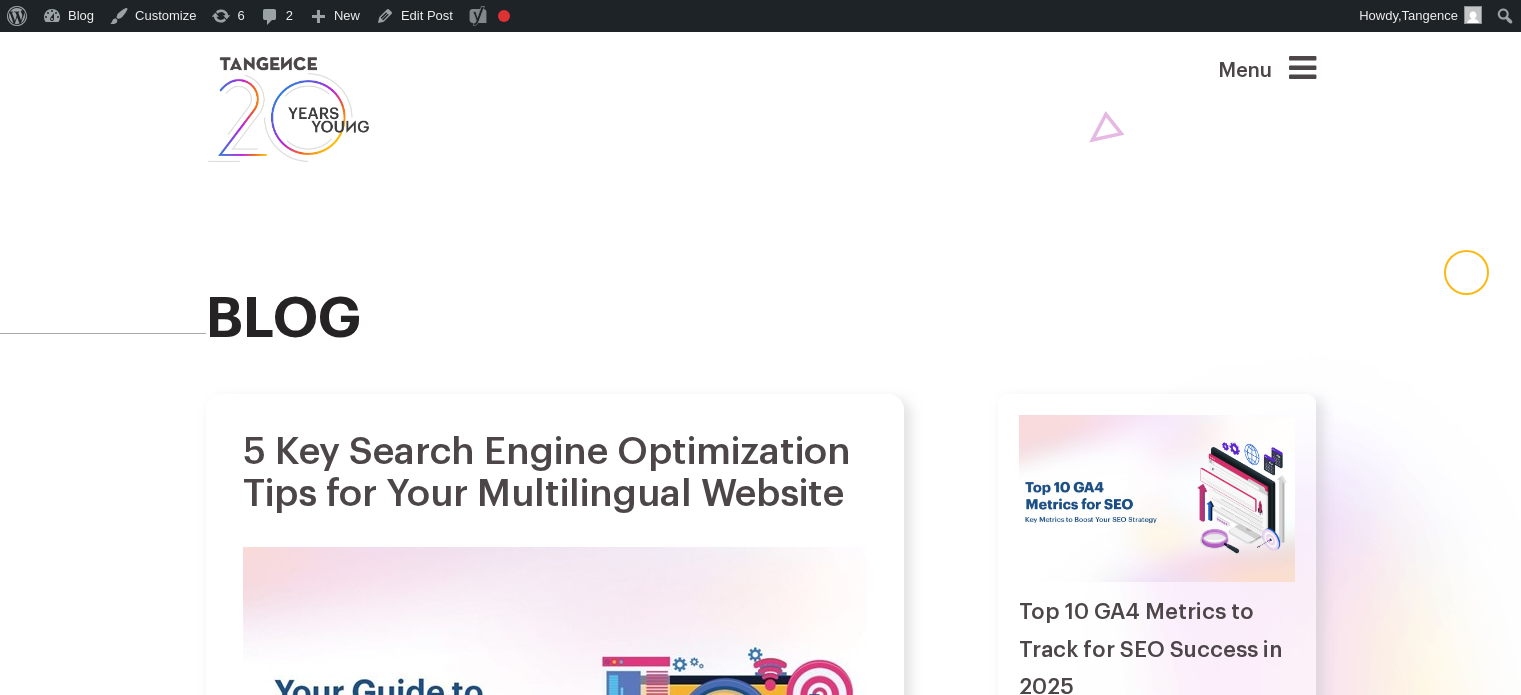 scroll, scrollTop: 0, scrollLeft: 0, axis: both 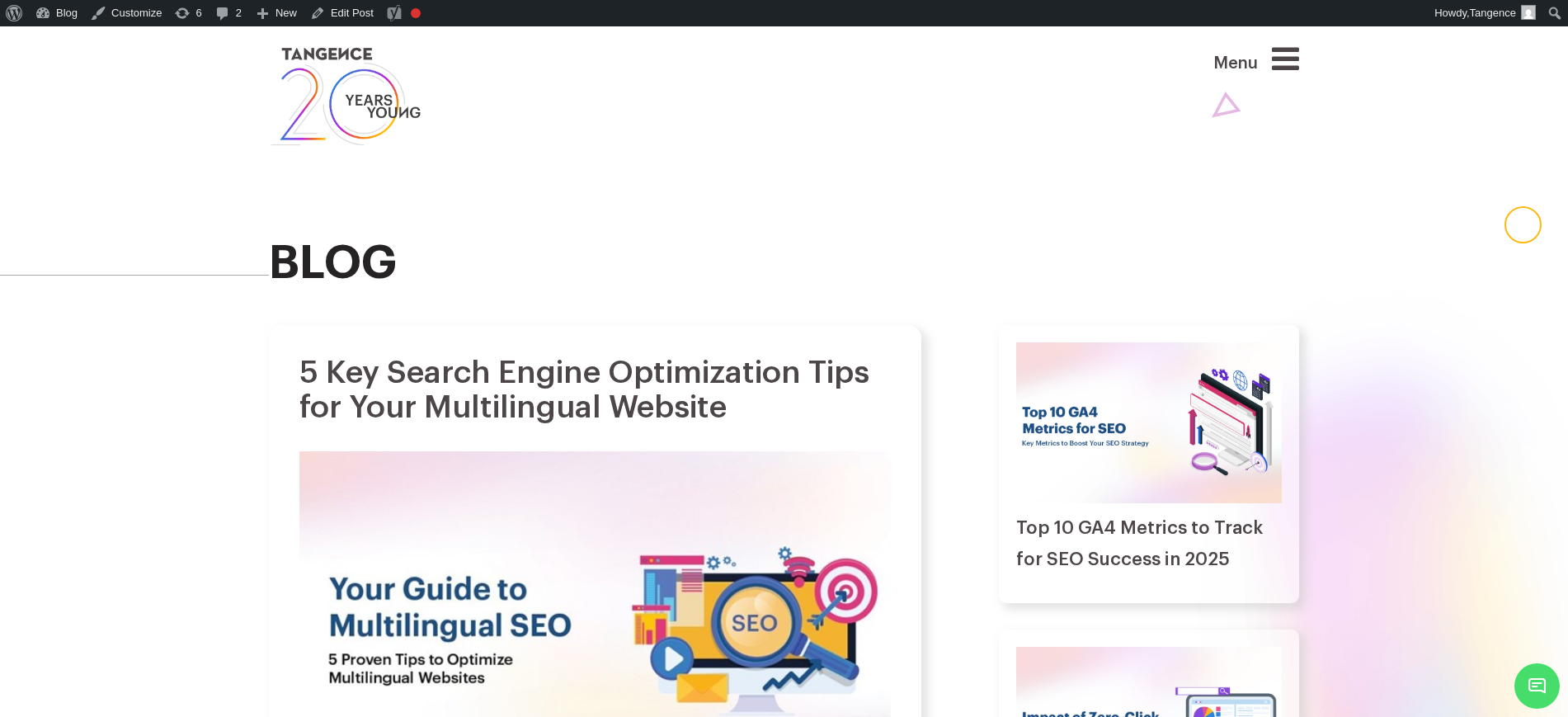 click on "5 Key Search Engine Optimization Tips for Your Multilingual Website" at bounding box center (595, 390) 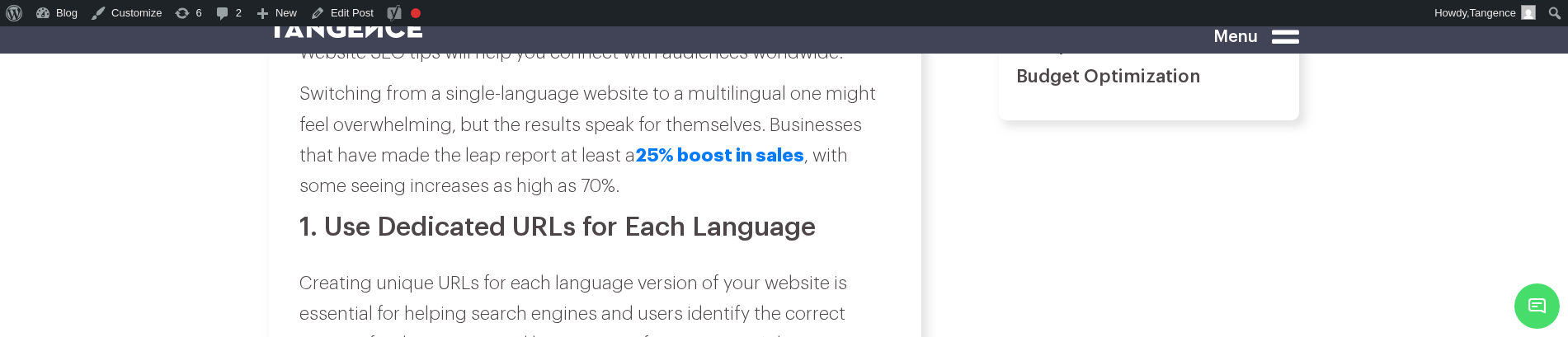 scroll, scrollTop: 1133, scrollLeft: 0, axis: vertical 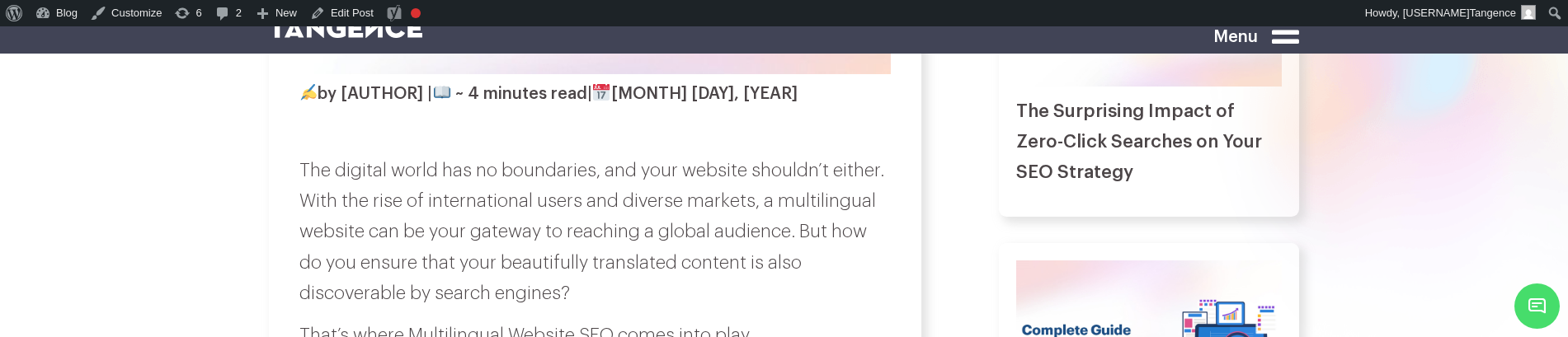 click on "The digital world has no boundaries, and your website shouldn’t either. With the rise of international users and diverse markets, a multilingual website can be your gateway to reaching a global audience. But how do you ensure that your beautifully translated content is also discoverable by search engines?" at bounding box center [595, 232] 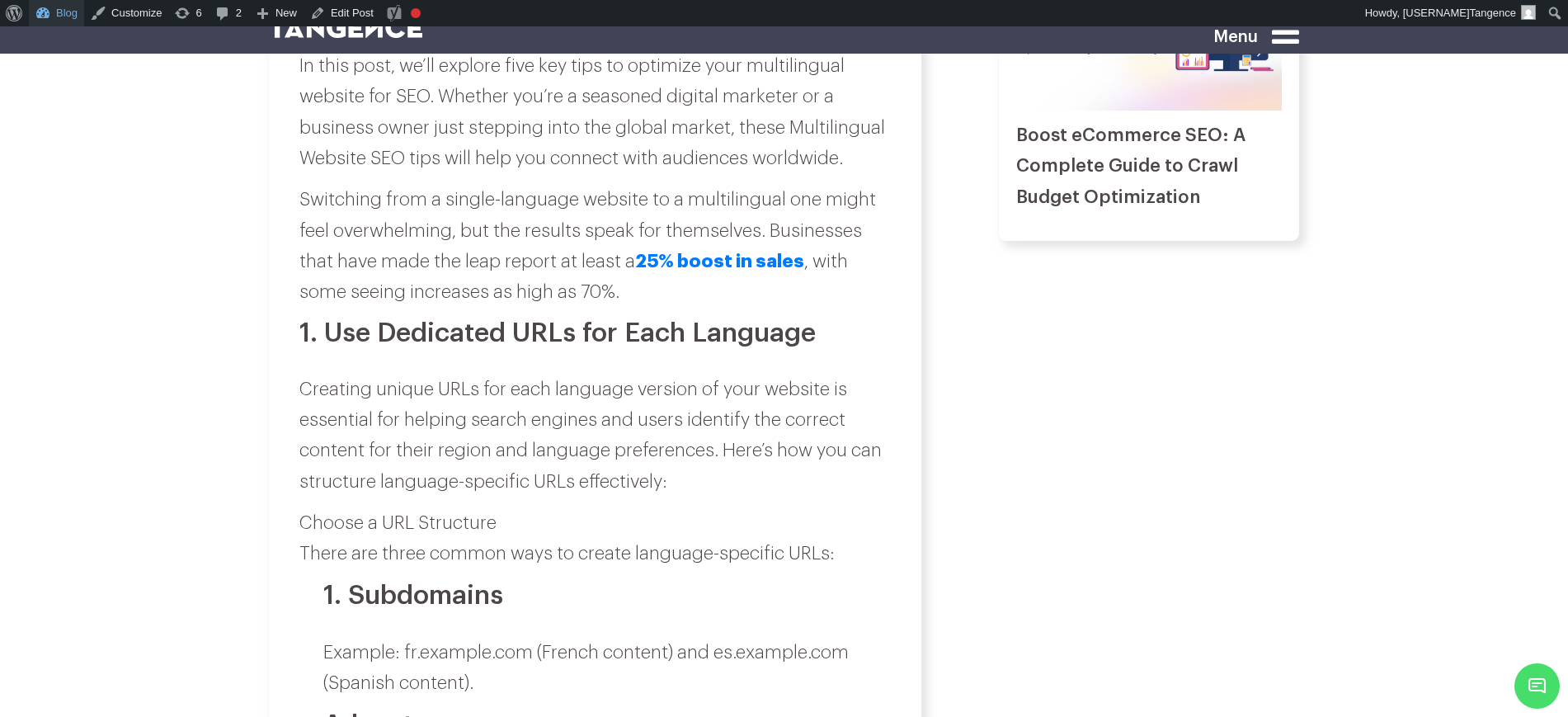 scroll, scrollTop: 1031, scrollLeft: 0, axis: vertical 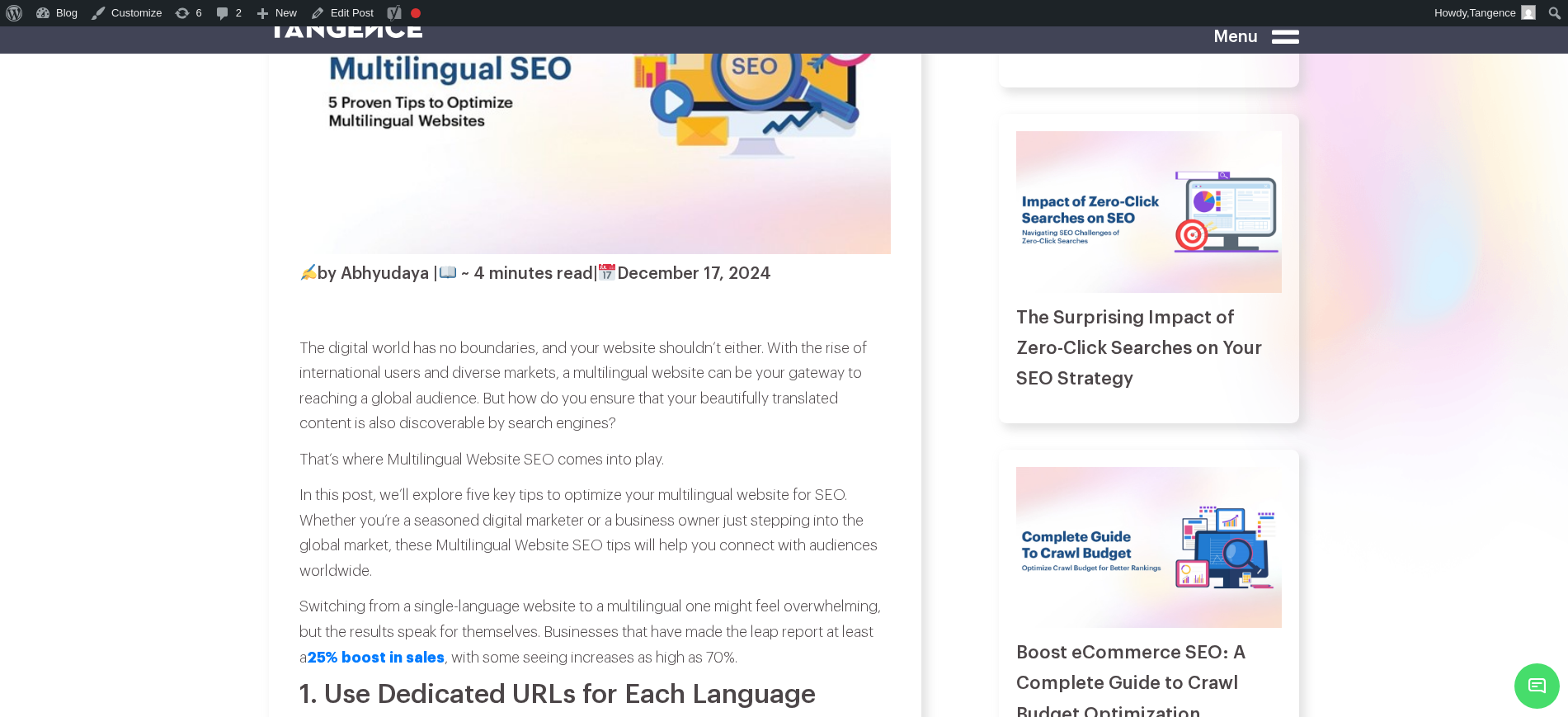 drag, startPoint x: 433, startPoint y: 347, endPoint x: 387, endPoint y: 313, distance: 57 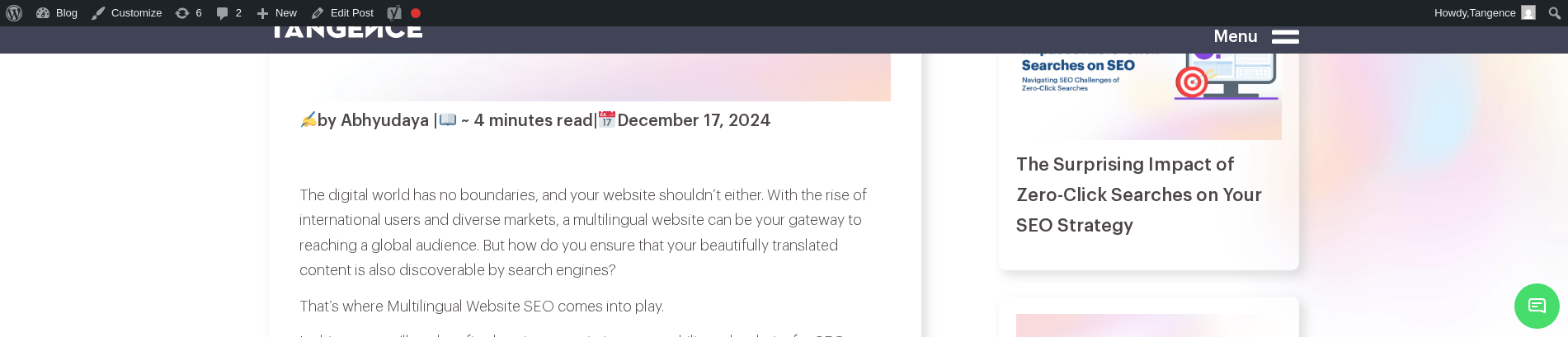 scroll, scrollTop: 618, scrollLeft: 0, axis: vertical 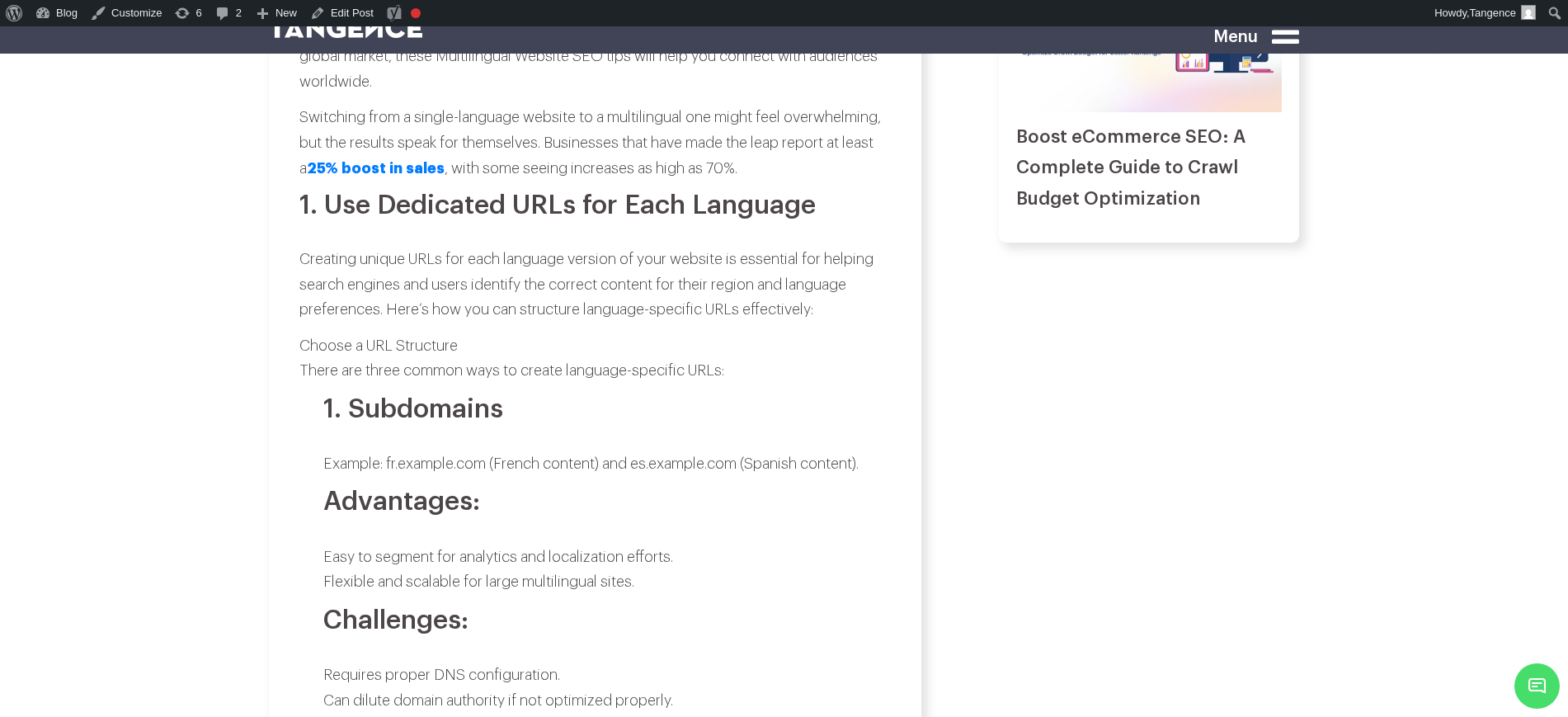 drag, startPoint x: 385, startPoint y: 207, endPoint x: 515, endPoint y: 662, distance: 473.207 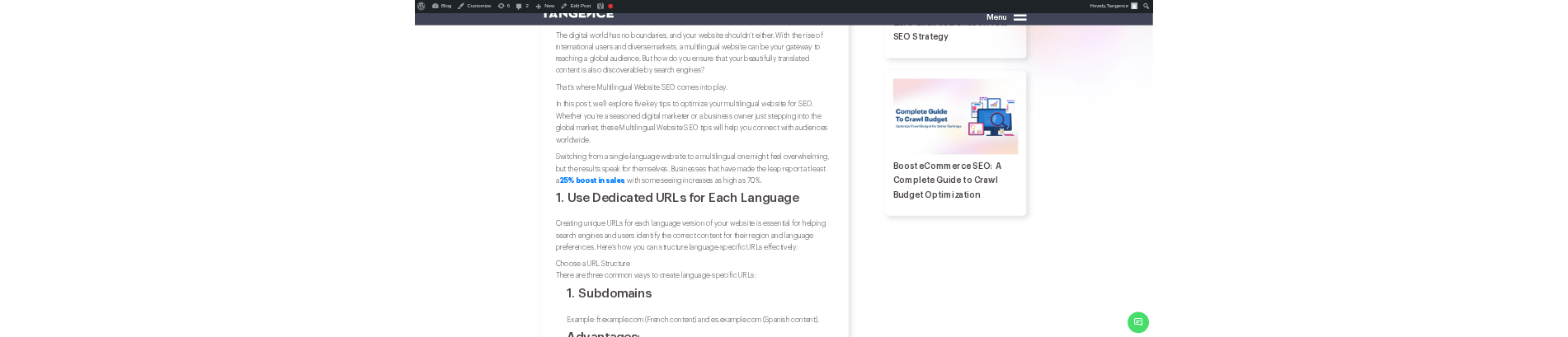 scroll, scrollTop: 824, scrollLeft: 0, axis: vertical 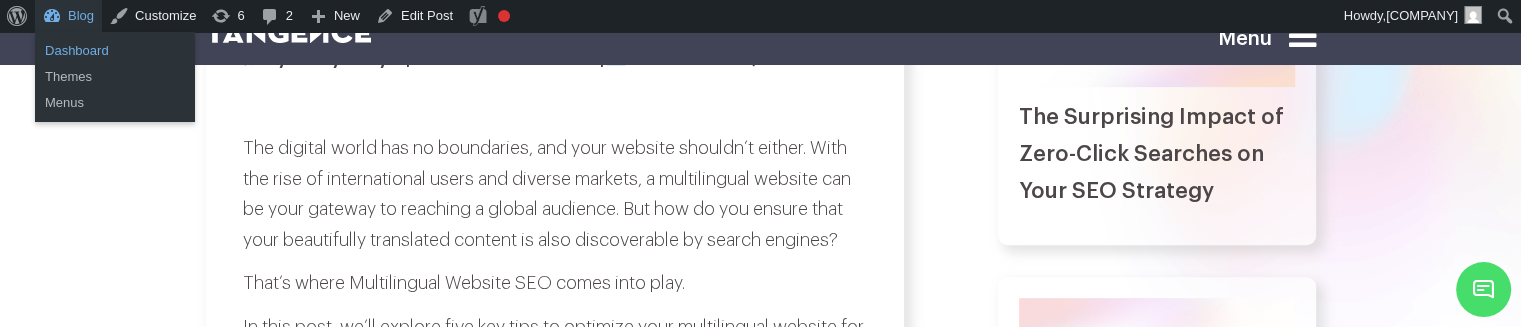 click on "Dashboard" at bounding box center (115, 51) 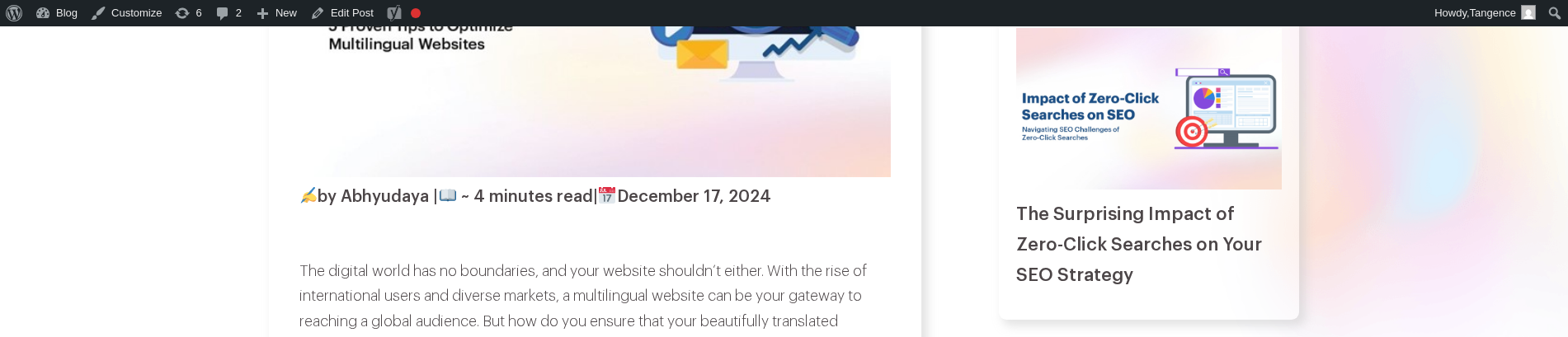 scroll, scrollTop: 618, scrollLeft: 0, axis: vertical 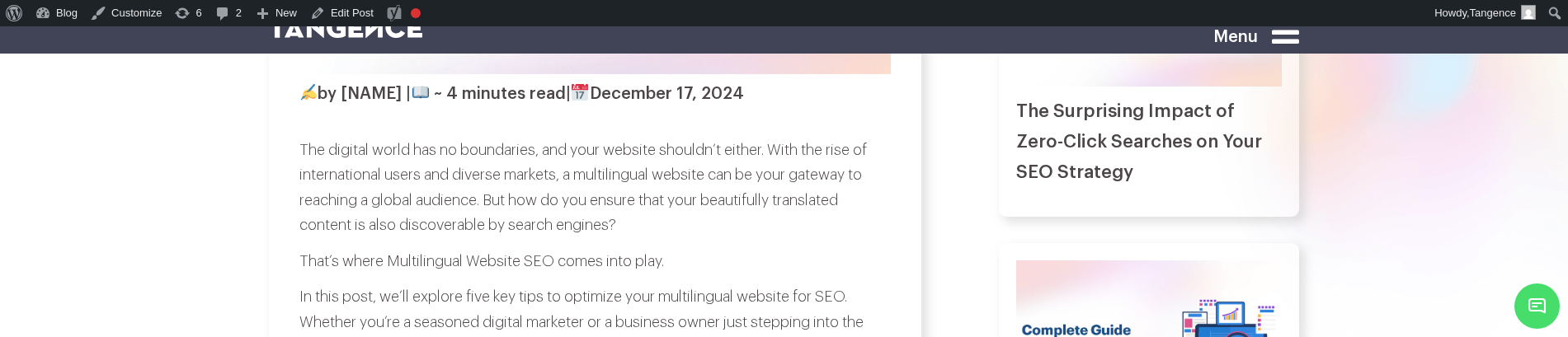 click on "blog
5 Key Search Engine Optimization Tips for Your Multilingual Website
by Abhyudaya |
~    4   minutes read  |
December 17, 2024
That’s where Multilingual Website SEO comes into play." at bounding box center [784, 1340] 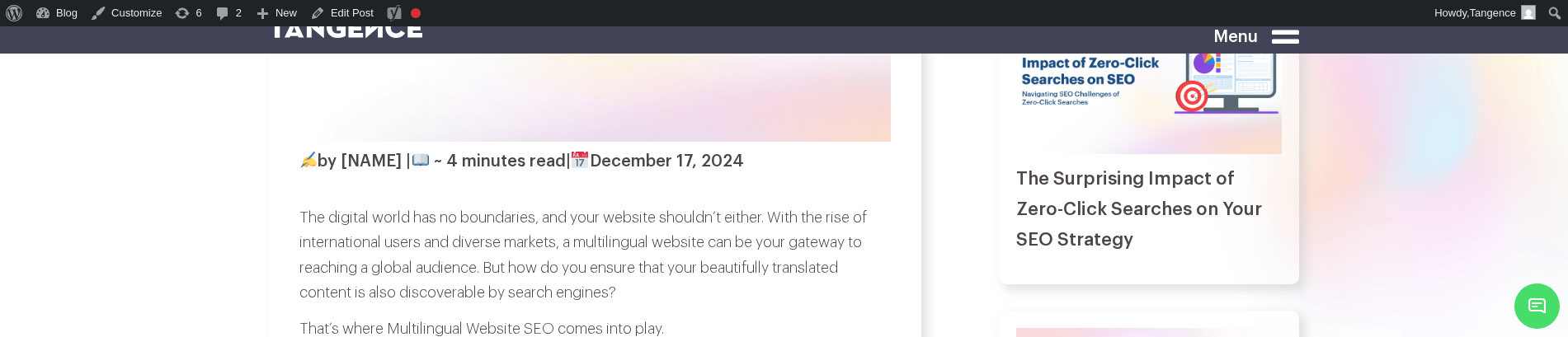 scroll, scrollTop: 618, scrollLeft: 0, axis: vertical 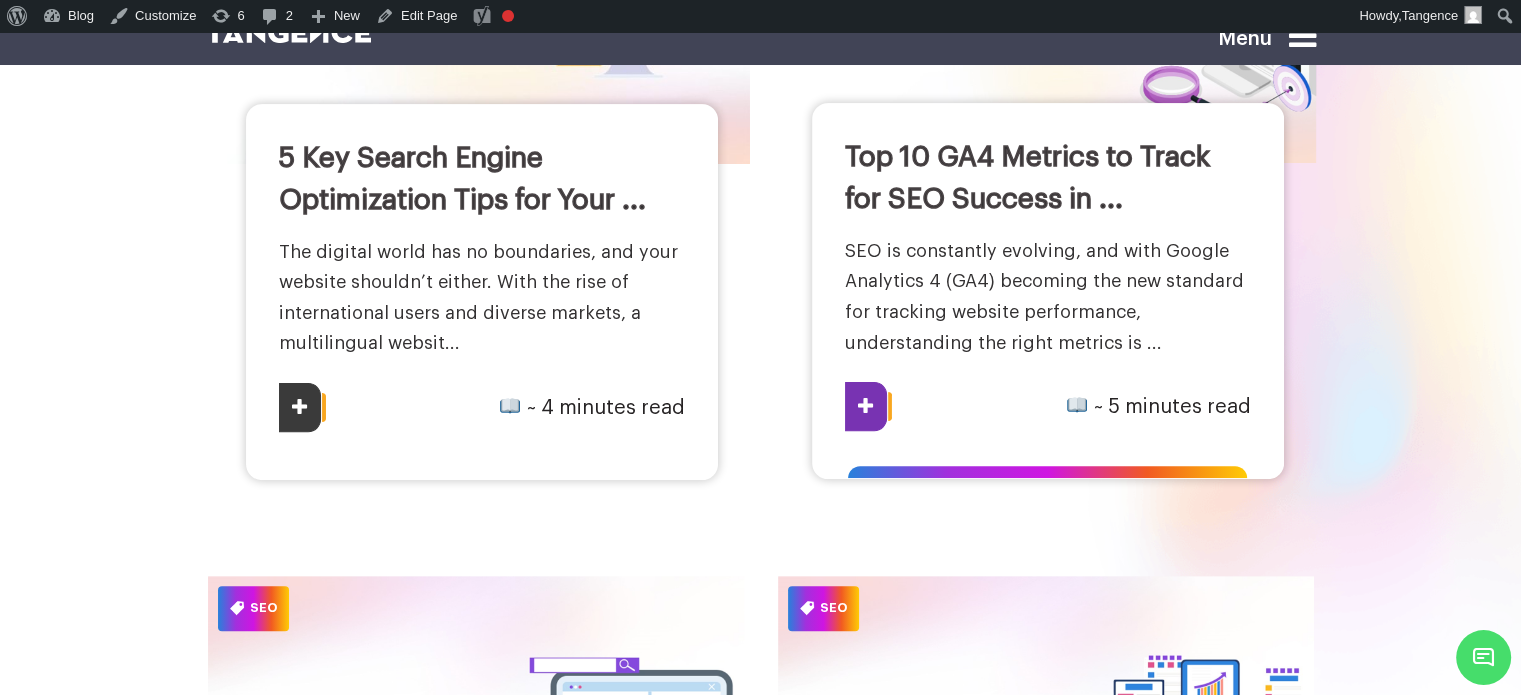 click on "Top 10 GA4 Metrics to Track for SEO Success in ..." at bounding box center (1027, 178) 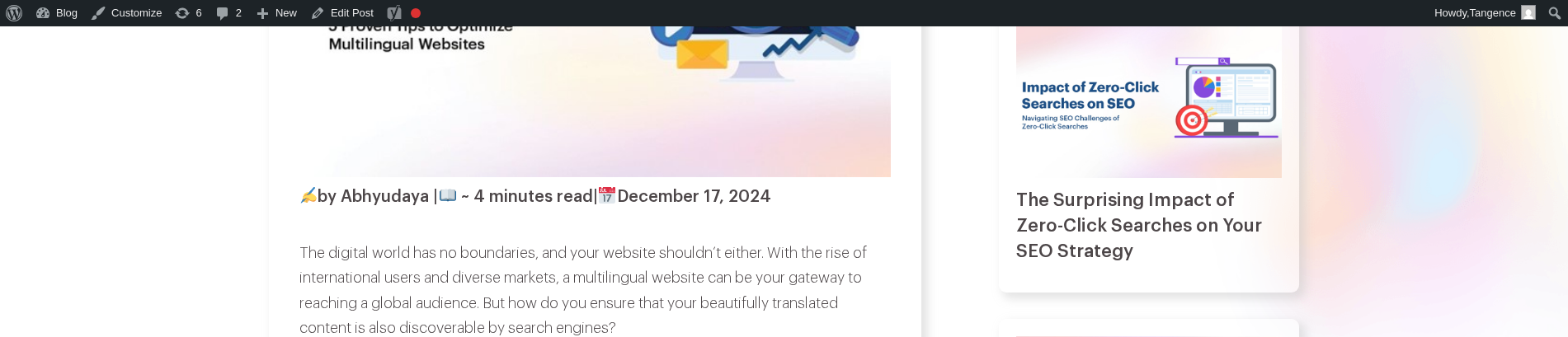 scroll, scrollTop: 0, scrollLeft: 0, axis: both 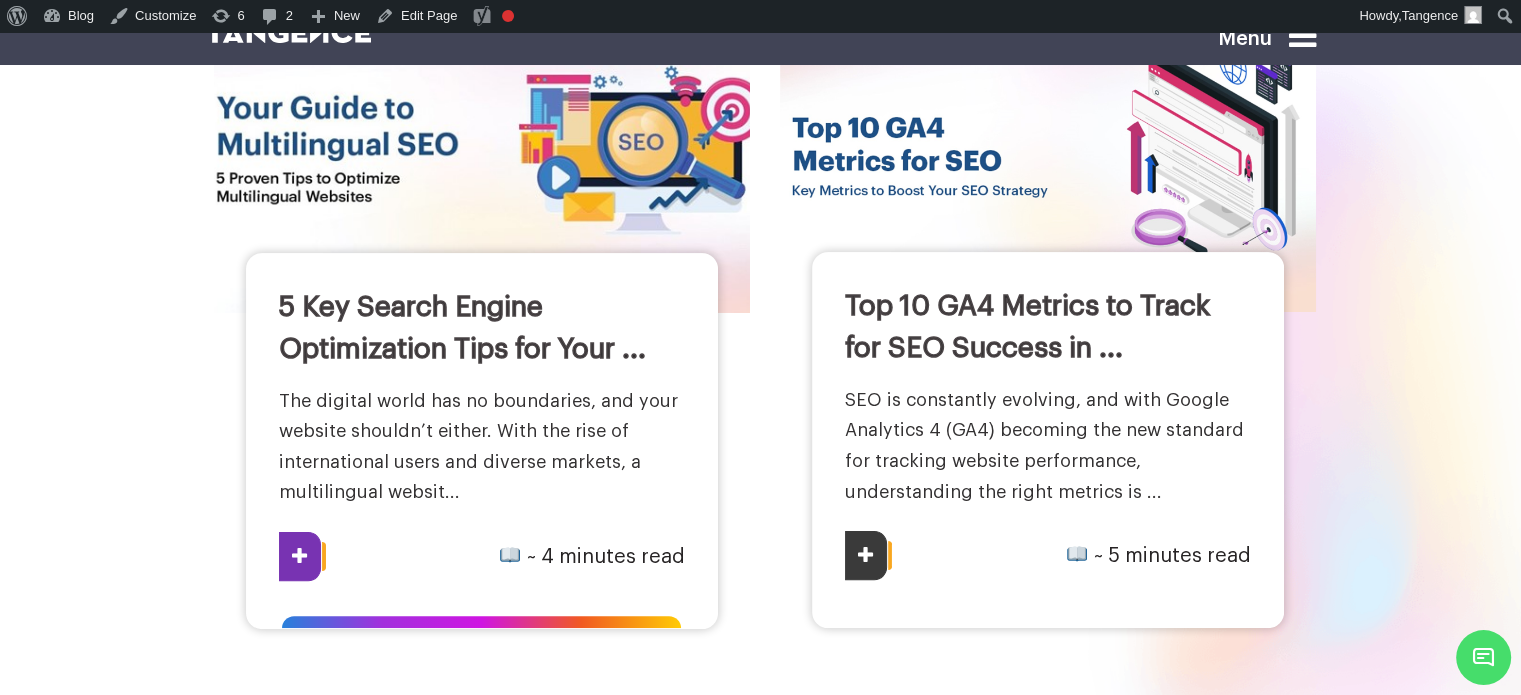 drag, startPoint x: 1919, startPoint y: 10, endPoint x: 745, endPoint y: 400, distance: 1237.0836 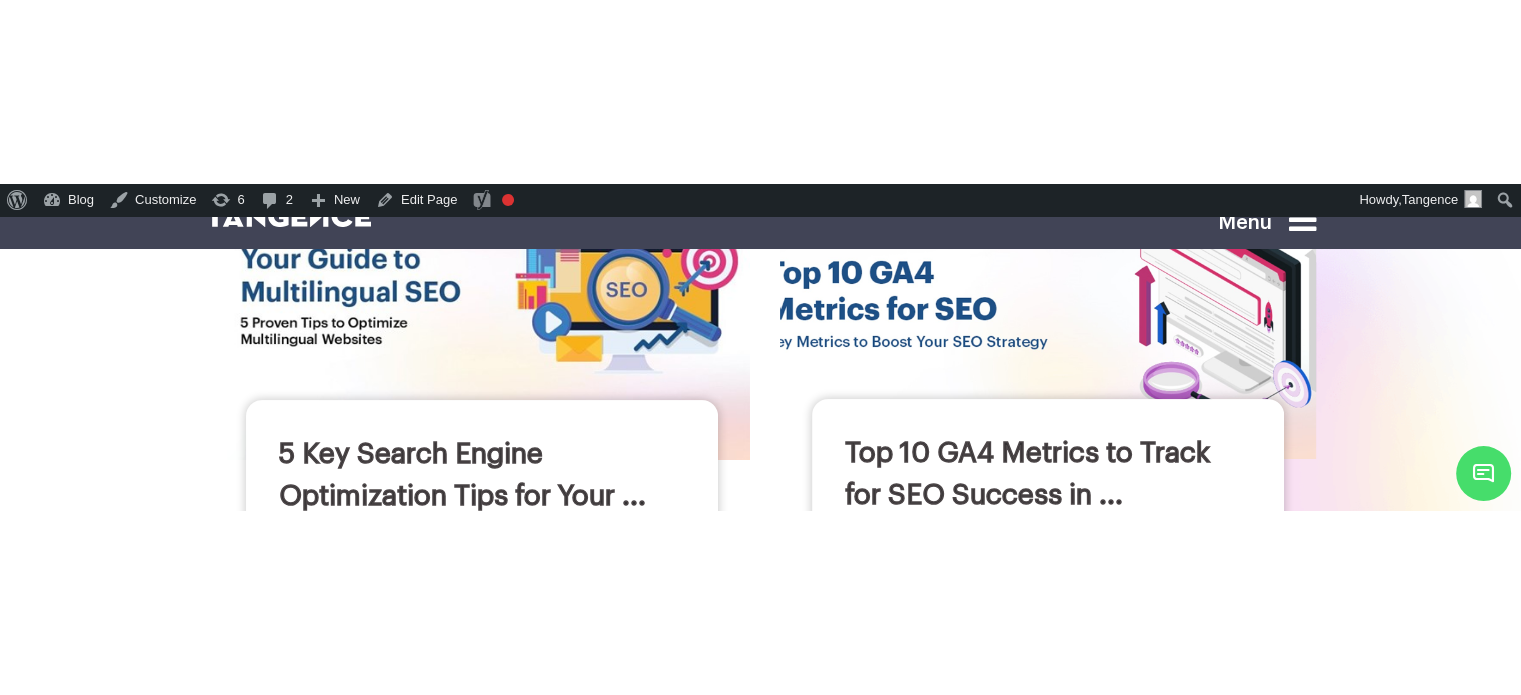 scroll, scrollTop: 475, scrollLeft: 0, axis: vertical 